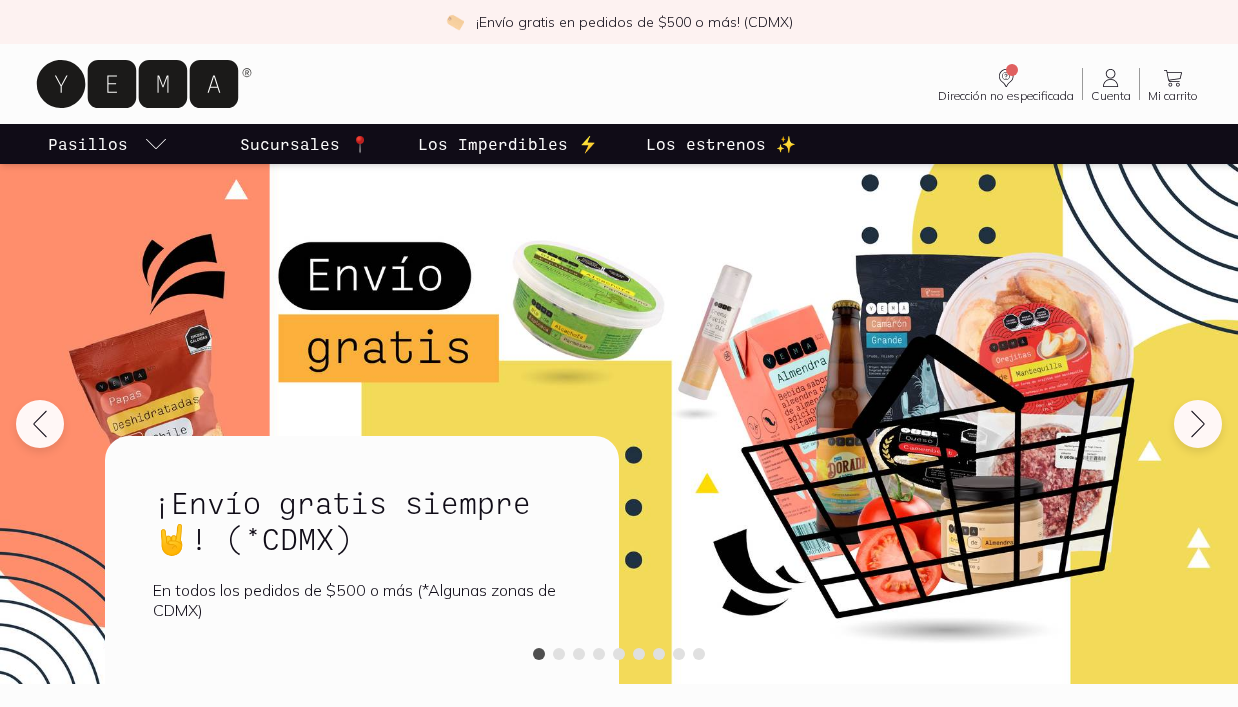 scroll, scrollTop: 0, scrollLeft: 0, axis: both 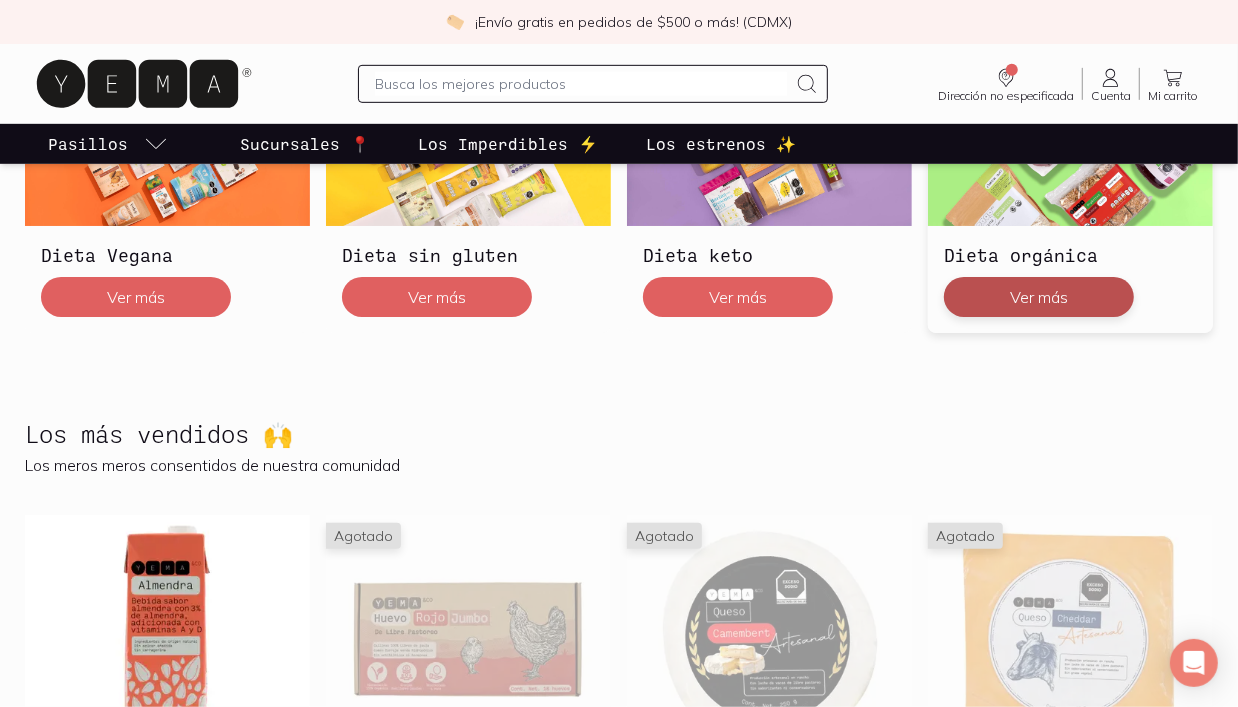 click on "Ver más" 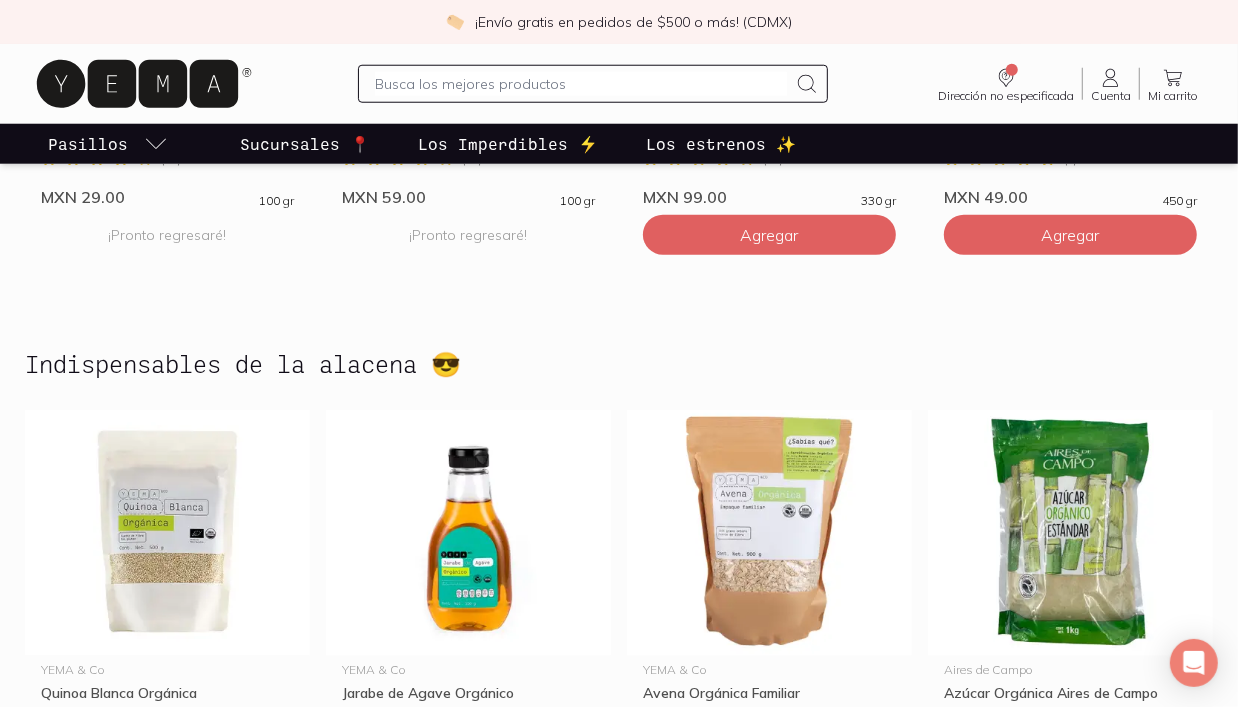 scroll, scrollTop: 1217, scrollLeft: 0, axis: vertical 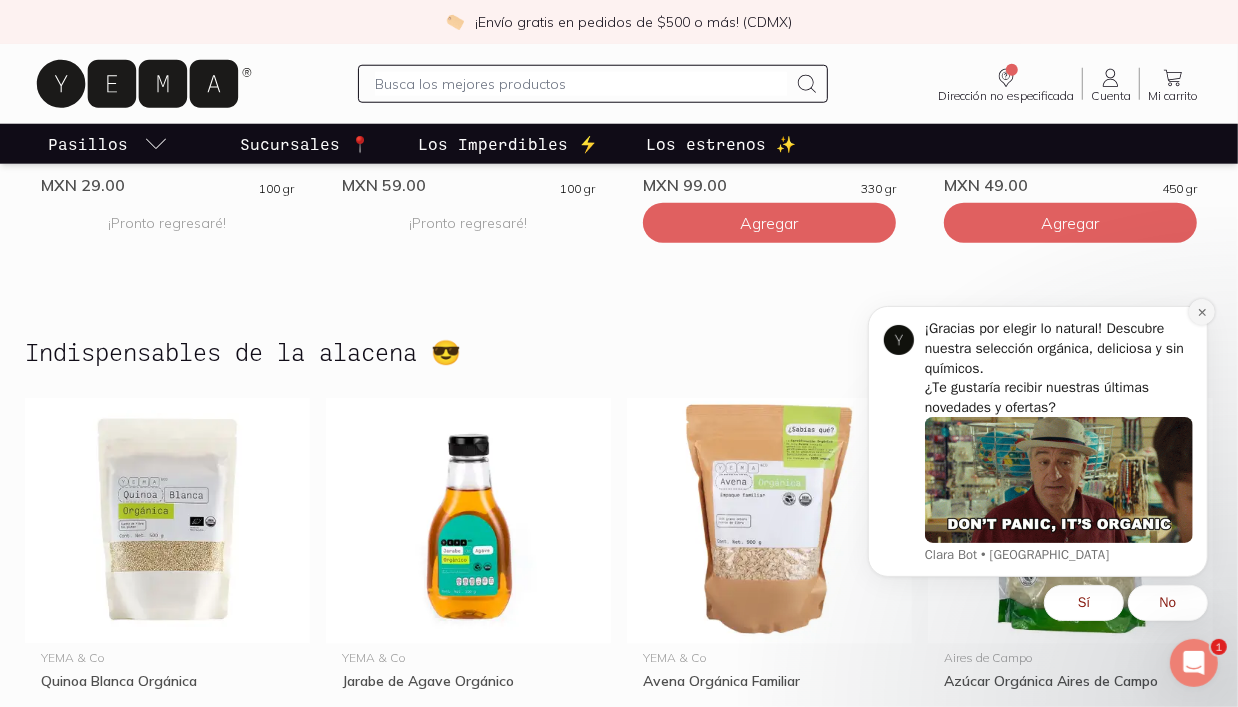 click at bounding box center [1201, 311] 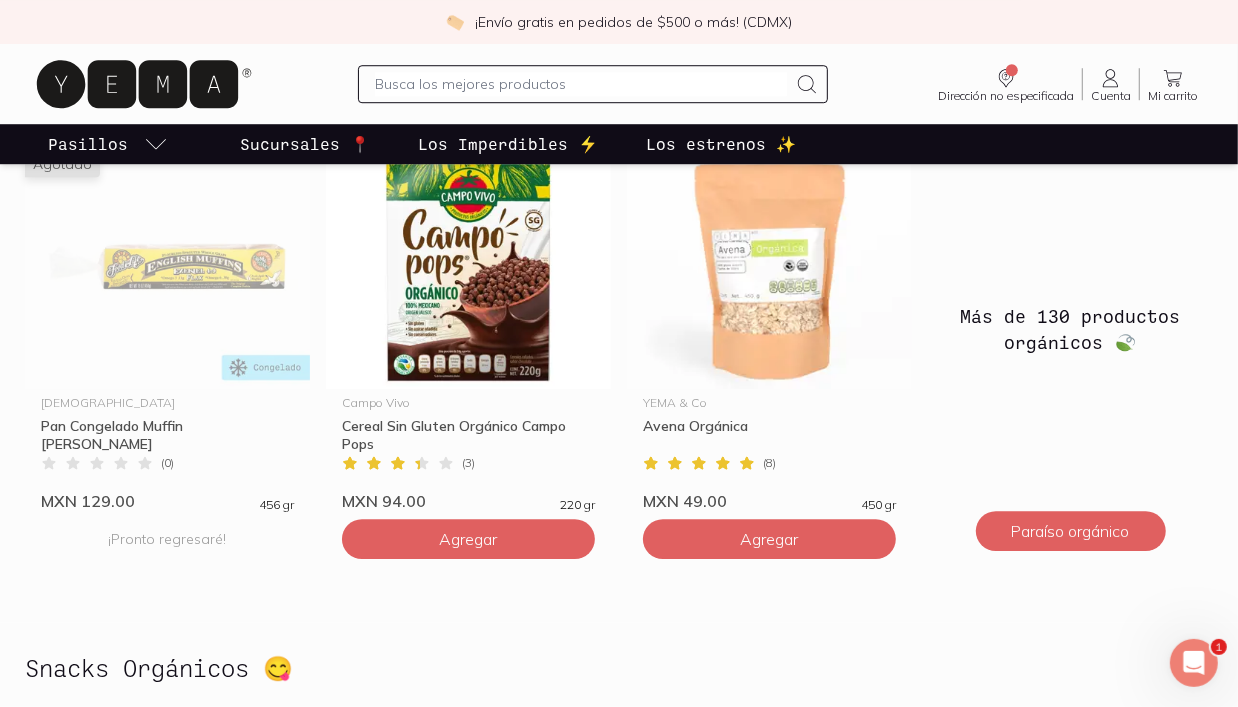 scroll, scrollTop: 3624, scrollLeft: 0, axis: vertical 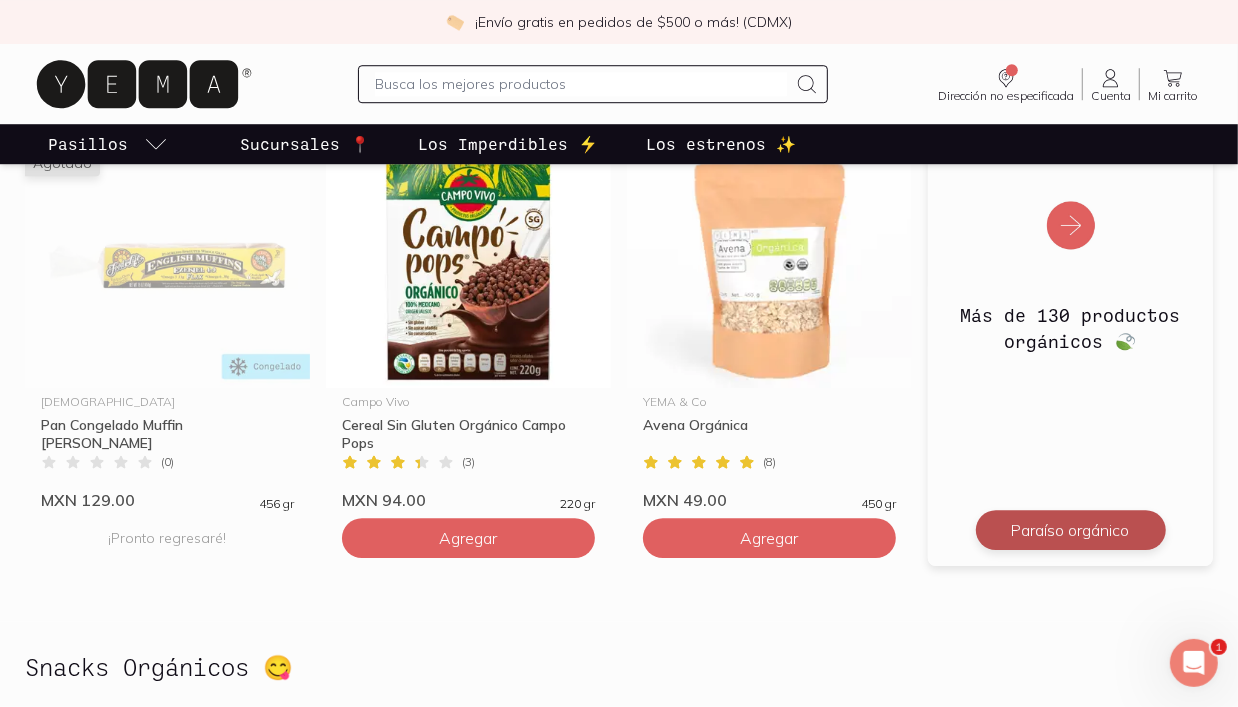 click on "Paraíso orgánico" 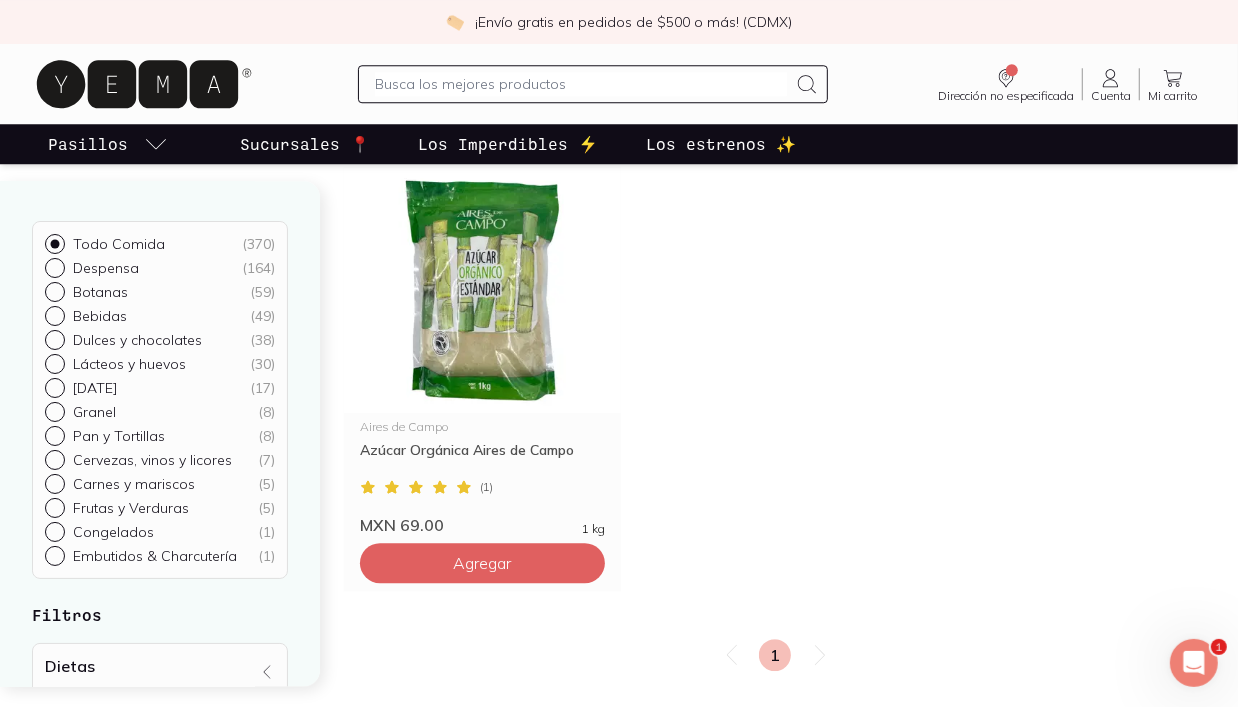 scroll, scrollTop: 3412, scrollLeft: 0, axis: vertical 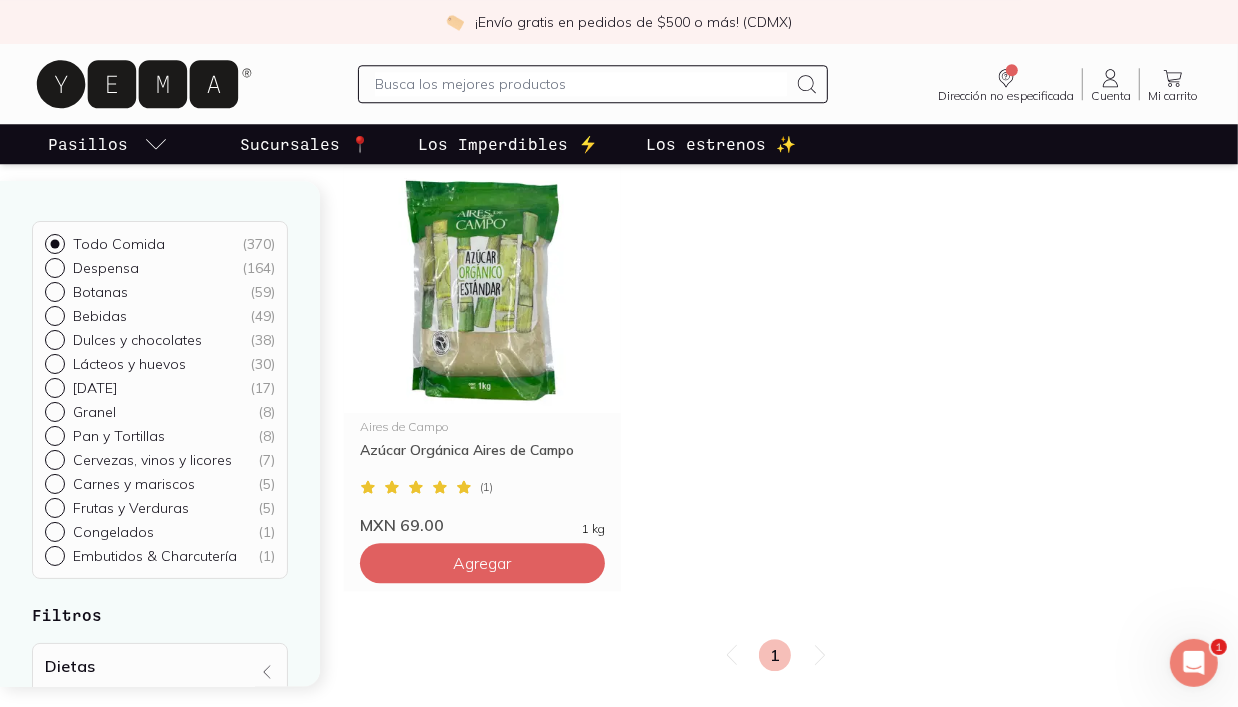 click on "Bebidas ( 49 )" at bounding box center (53, 315) 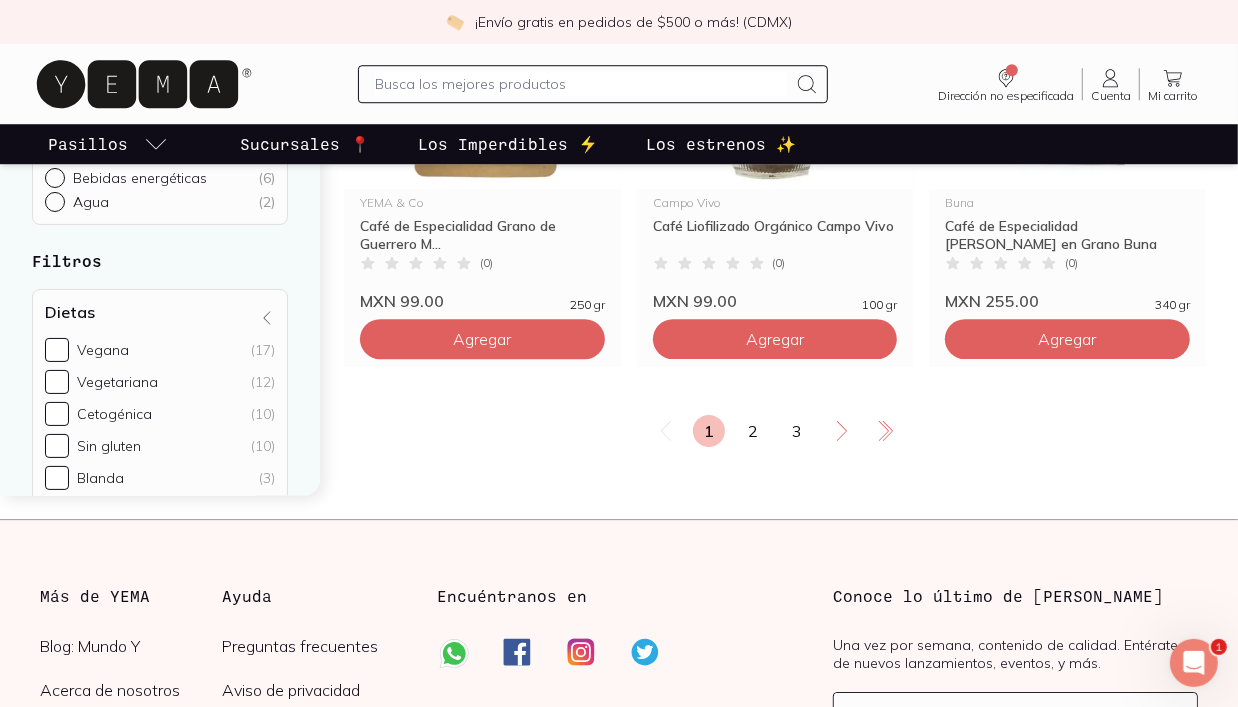 scroll, scrollTop: 3572, scrollLeft: 0, axis: vertical 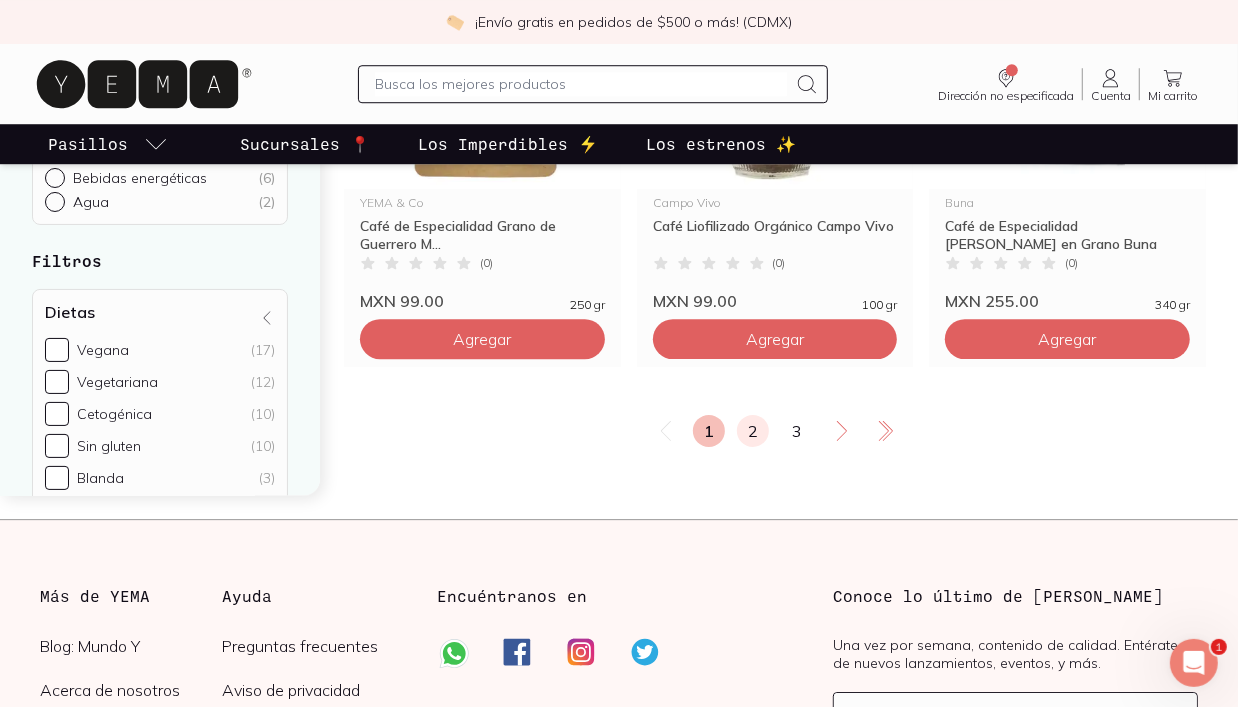 click on "2" at bounding box center (753, 431) 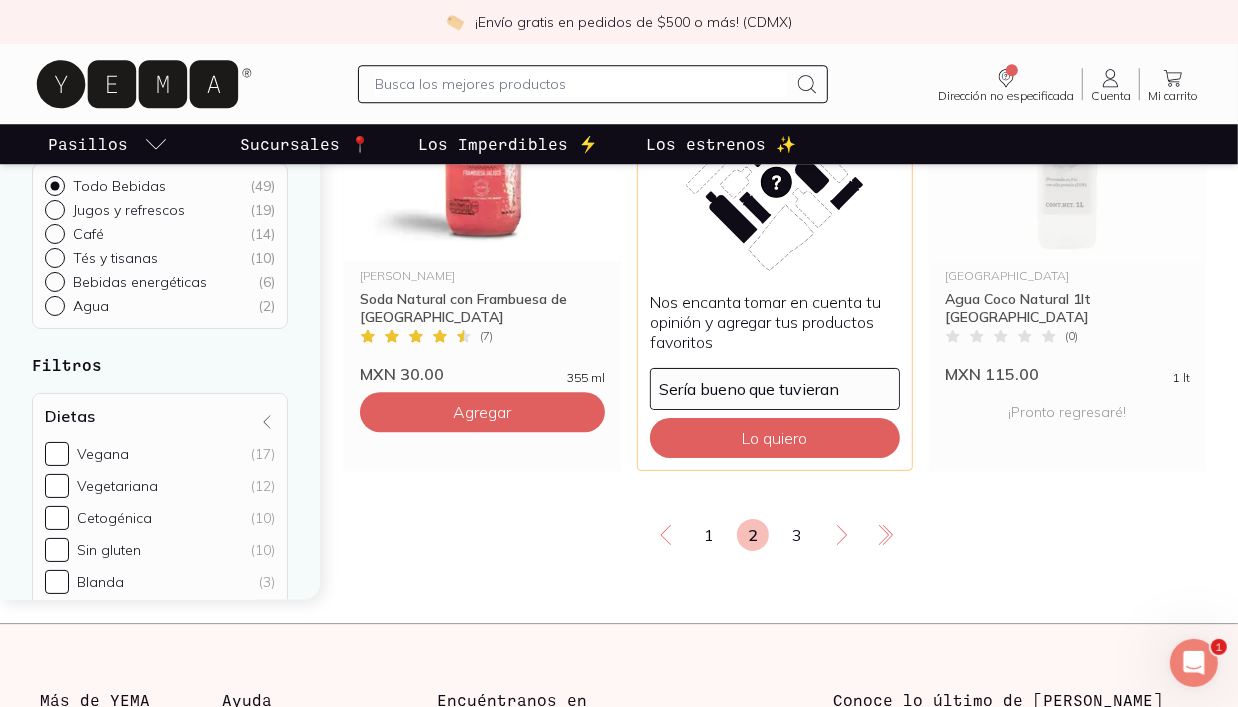 scroll, scrollTop: 3528, scrollLeft: 0, axis: vertical 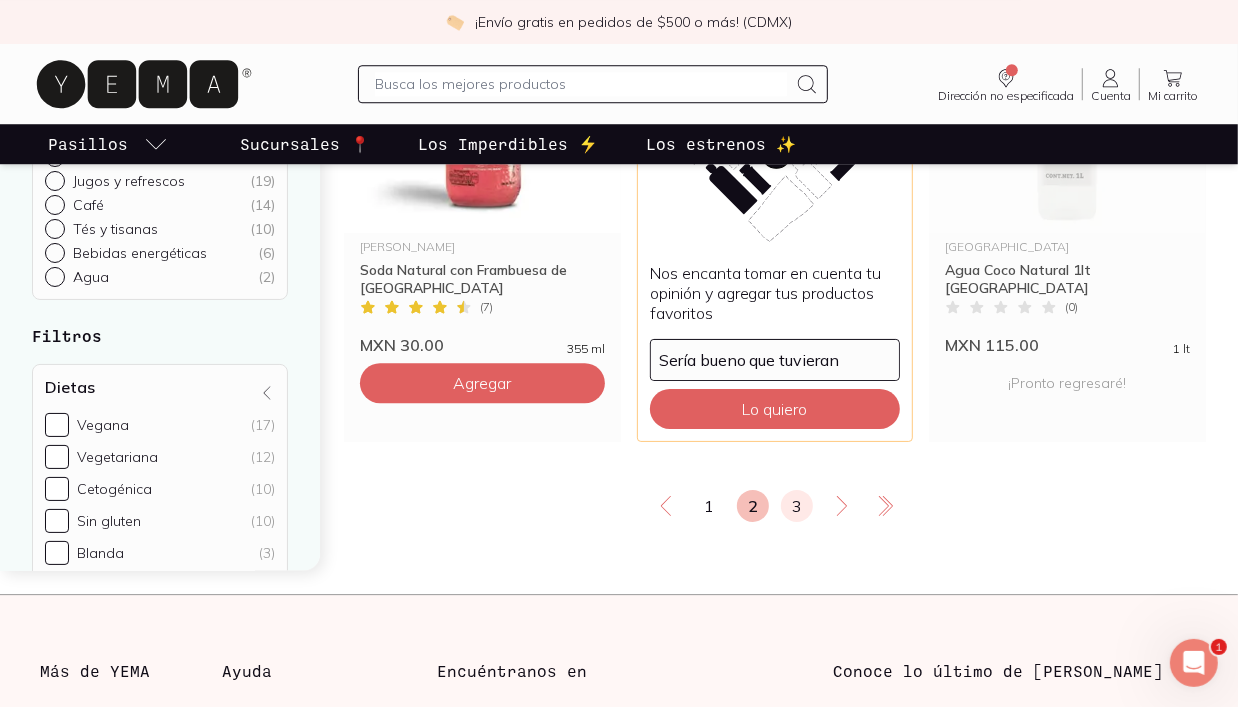 click on "3" at bounding box center (797, 506) 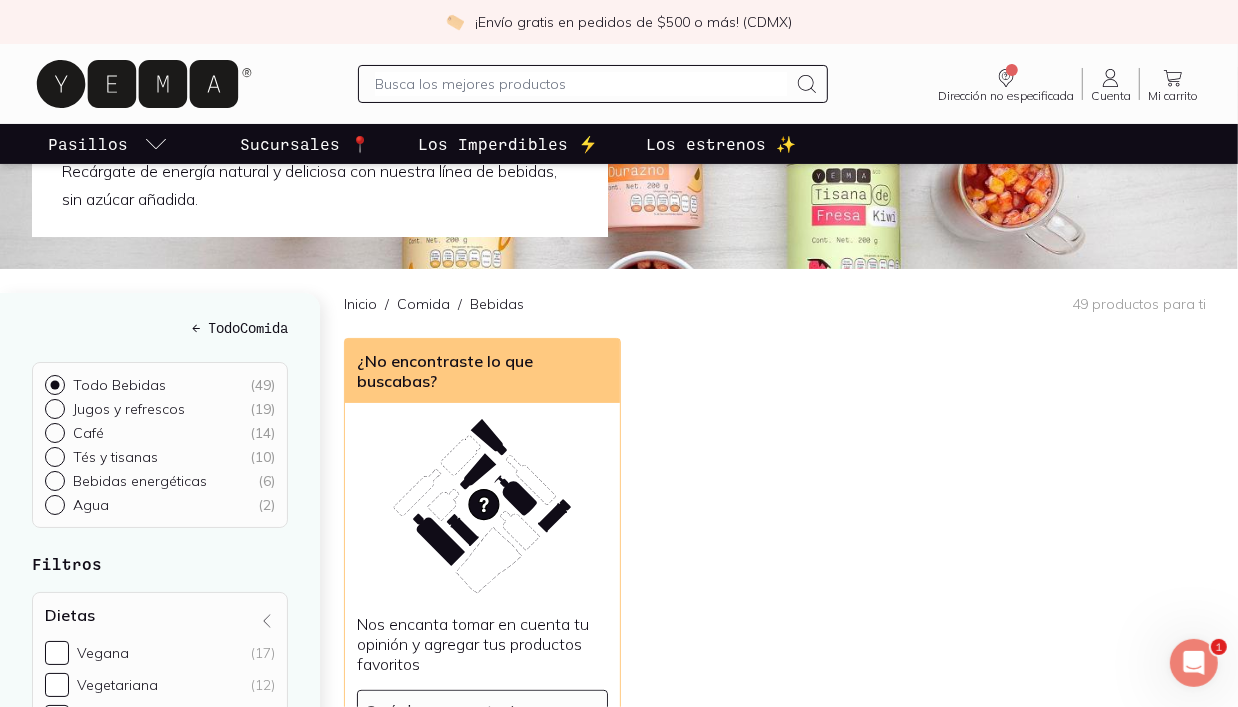 scroll, scrollTop: 0, scrollLeft: 0, axis: both 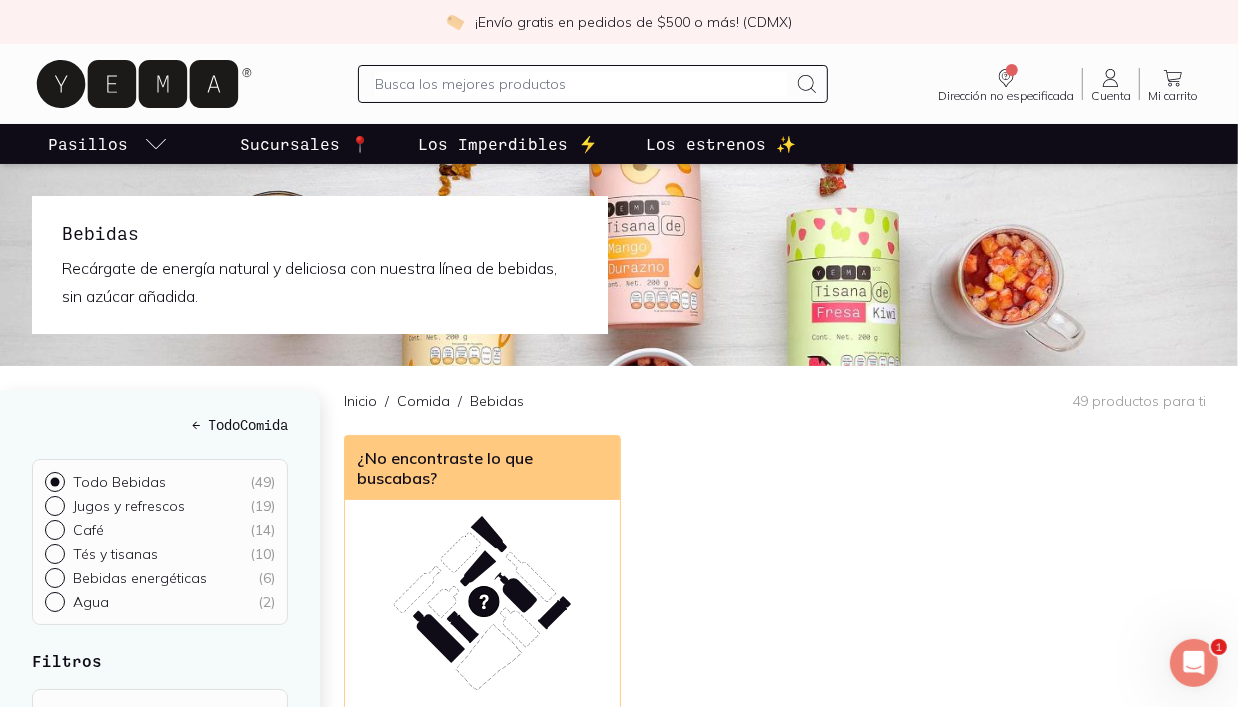 click at bounding box center [581, 84] 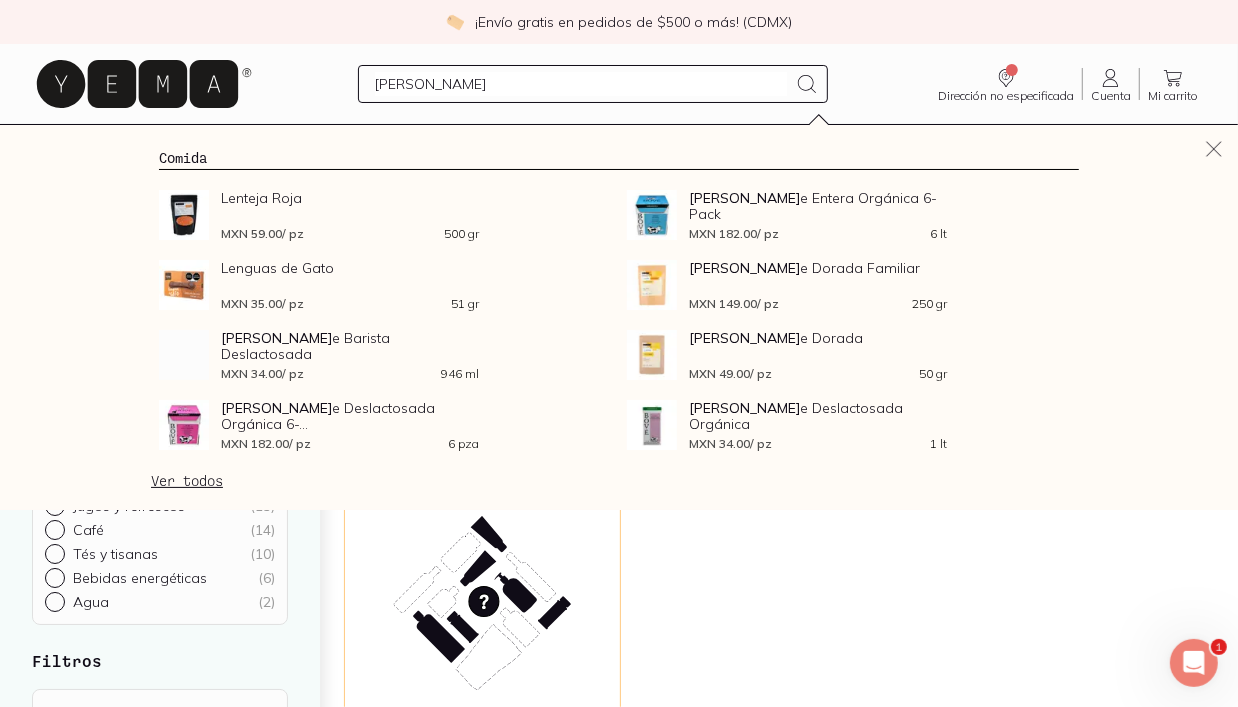 type on "leche" 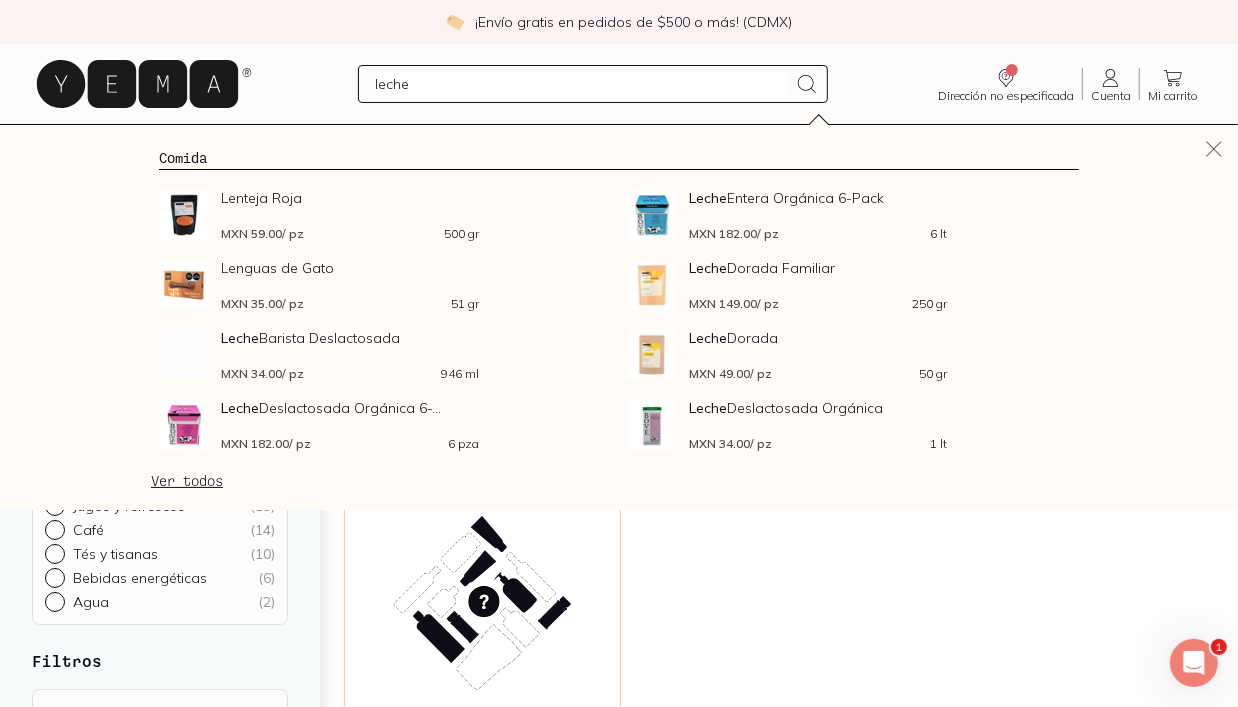 type 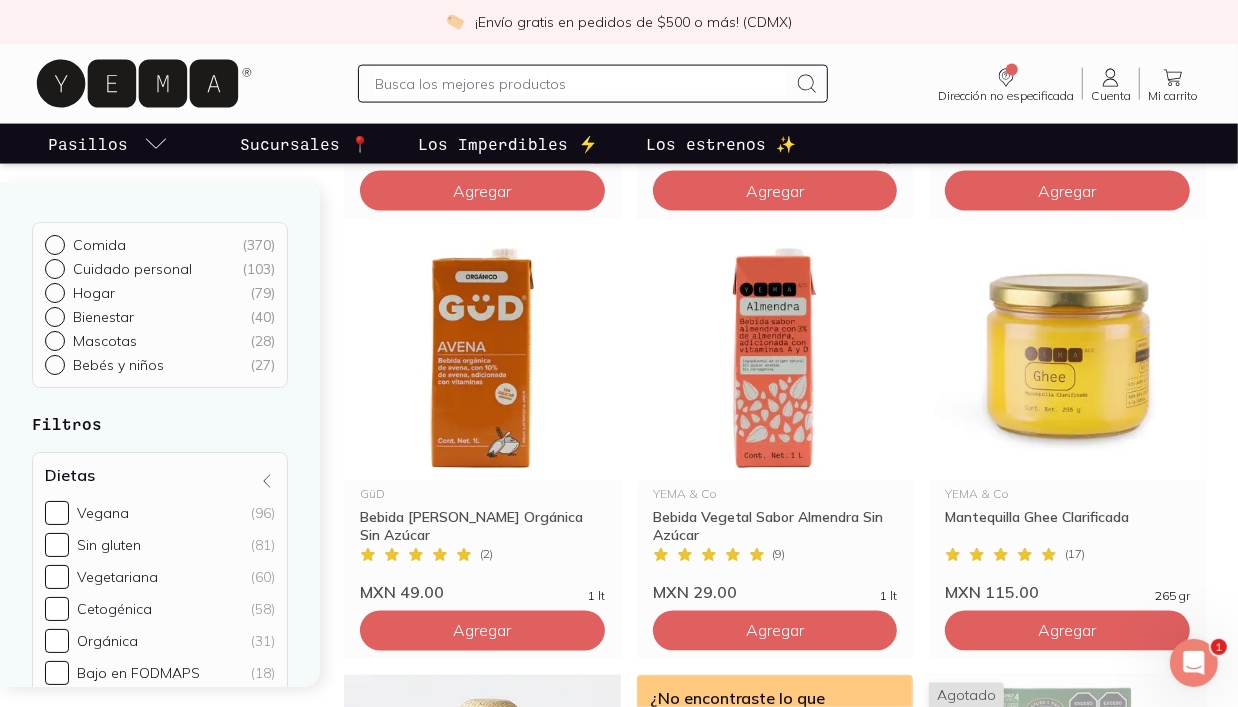 scroll, scrollTop: 1913, scrollLeft: 0, axis: vertical 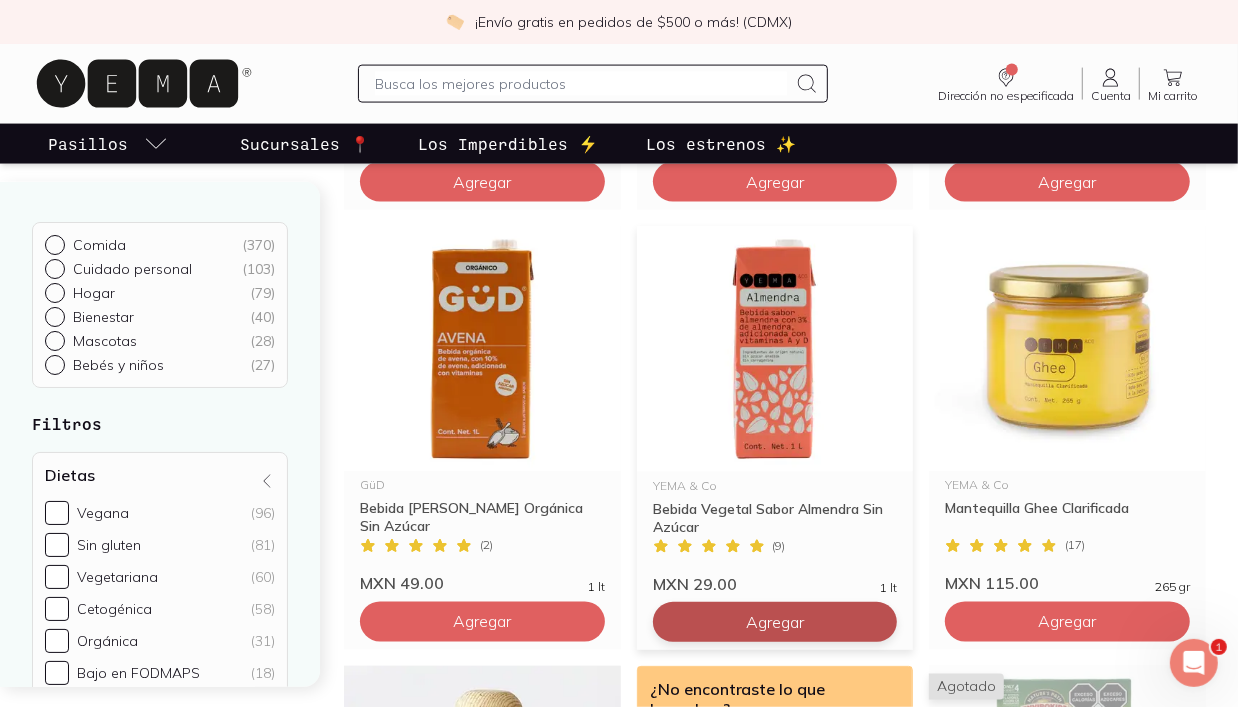 click on "Agregar" at bounding box center (482, -1138) 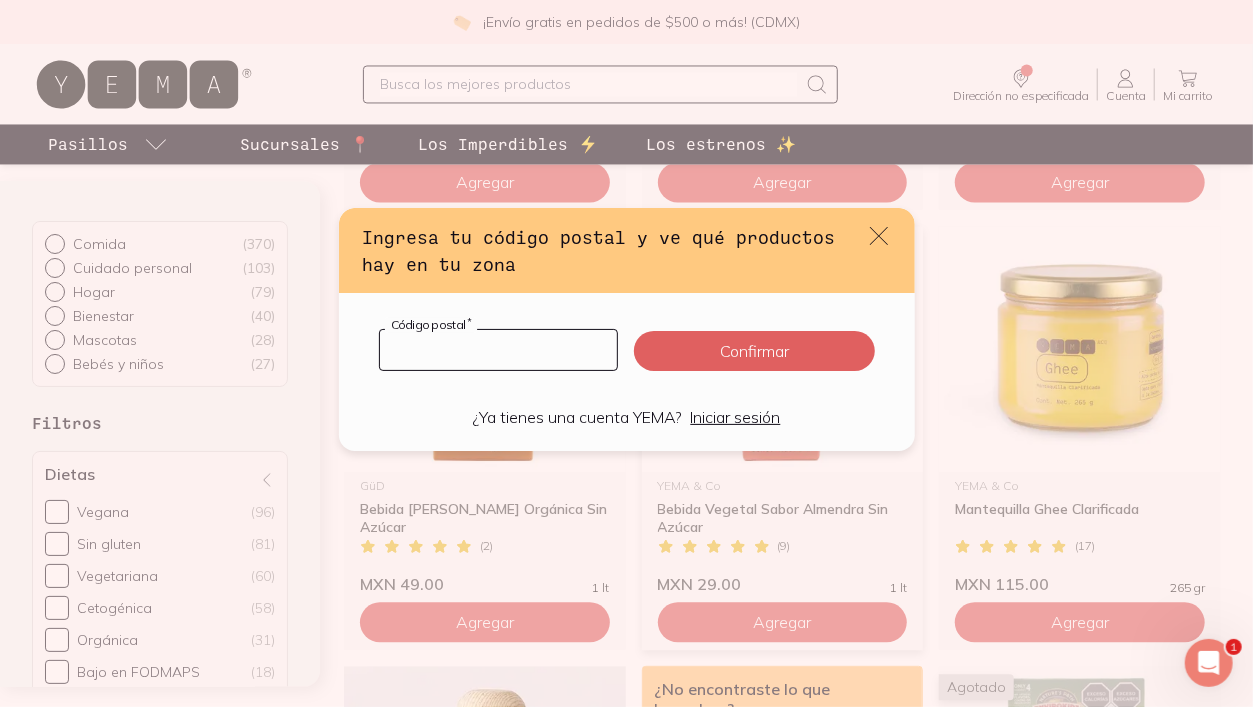 click at bounding box center [499, 350] 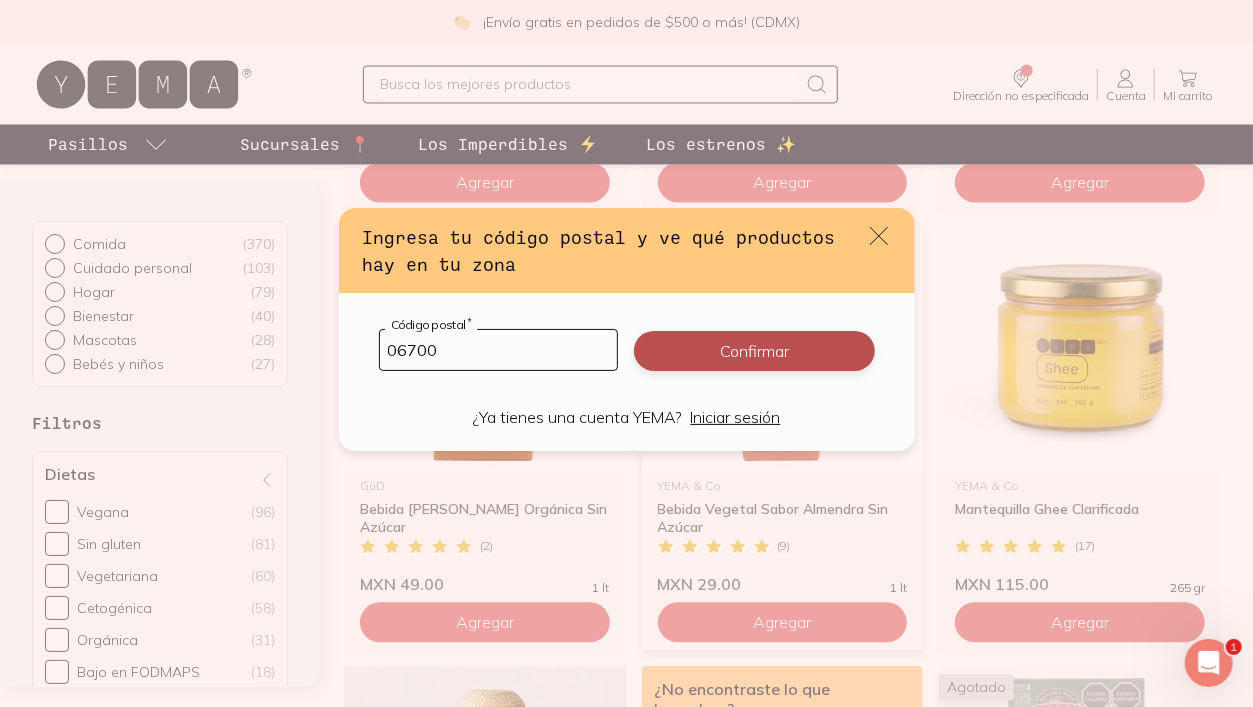 type on "06700" 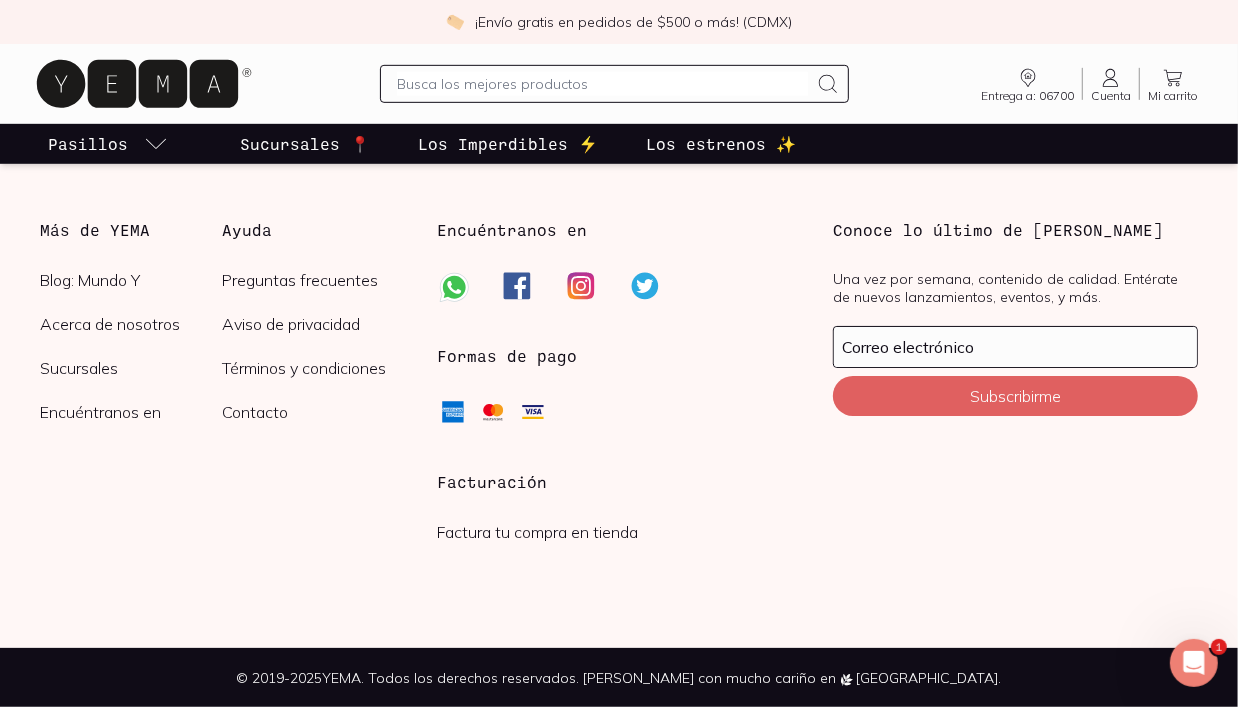 scroll, scrollTop: 1913, scrollLeft: 0, axis: vertical 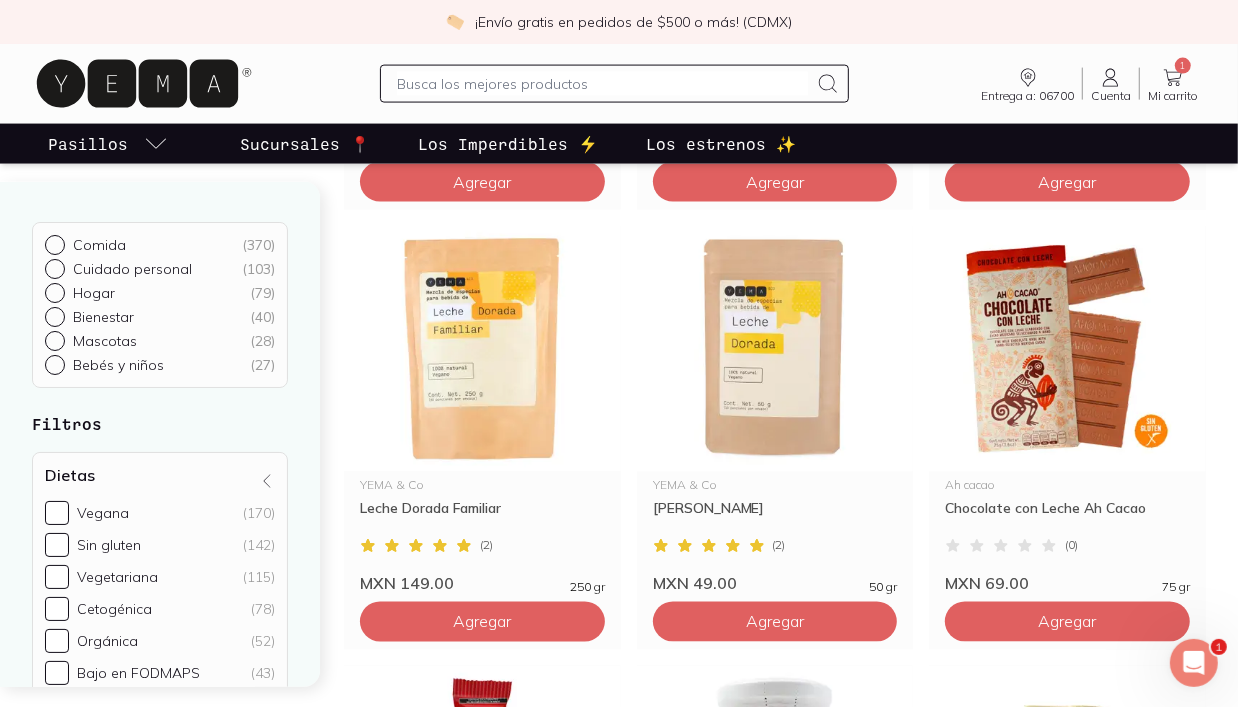 click 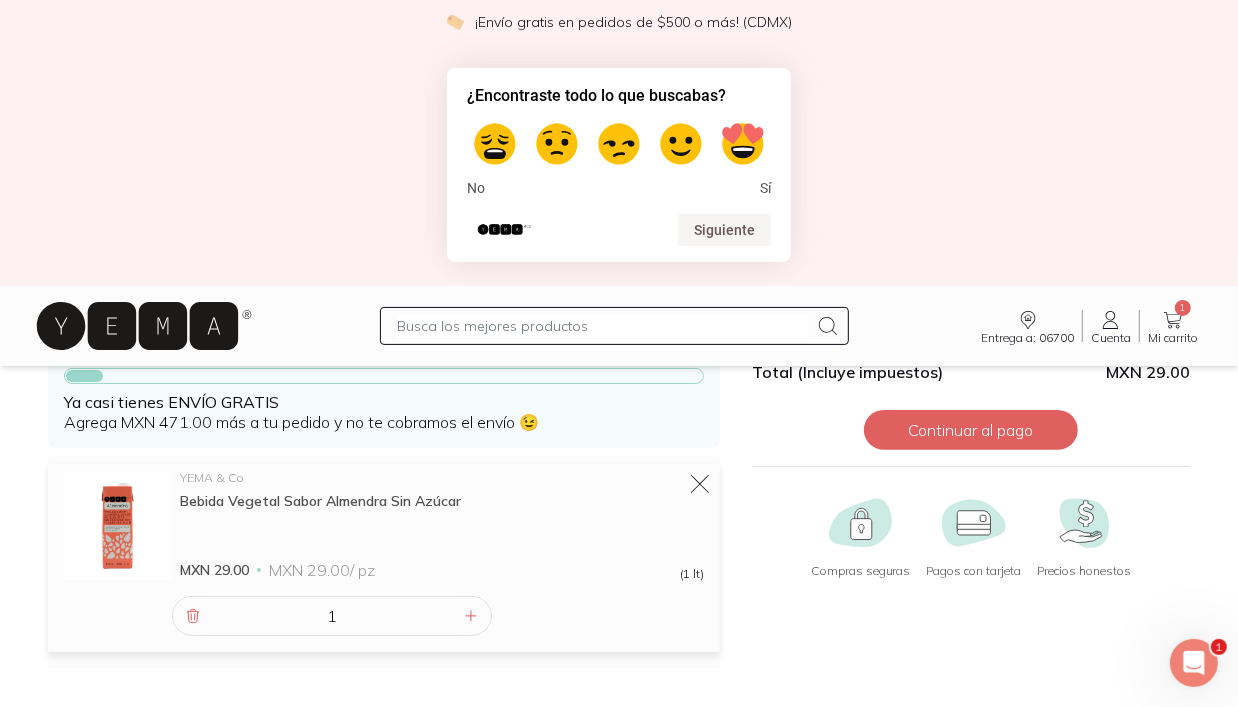 scroll, scrollTop: 146, scrollLeft: 0, axis: vertical 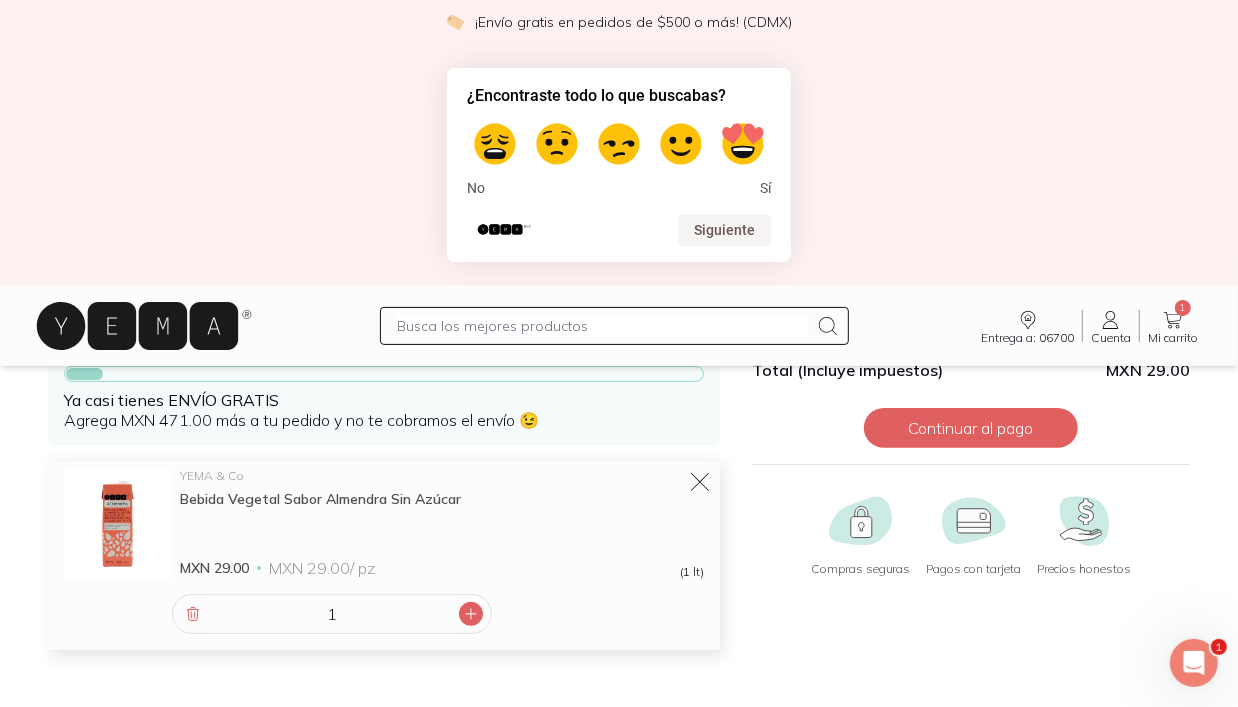 click 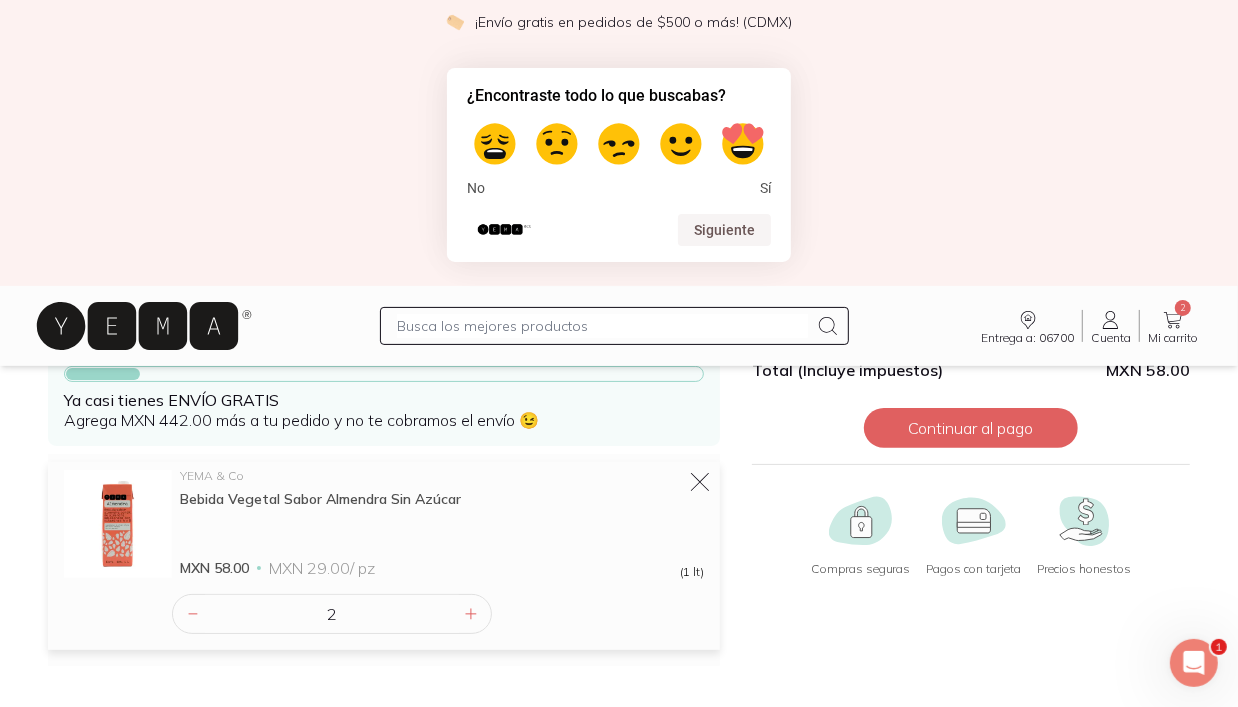 scroll, scrollTop: 0, scrollLeft: 0, axis: both 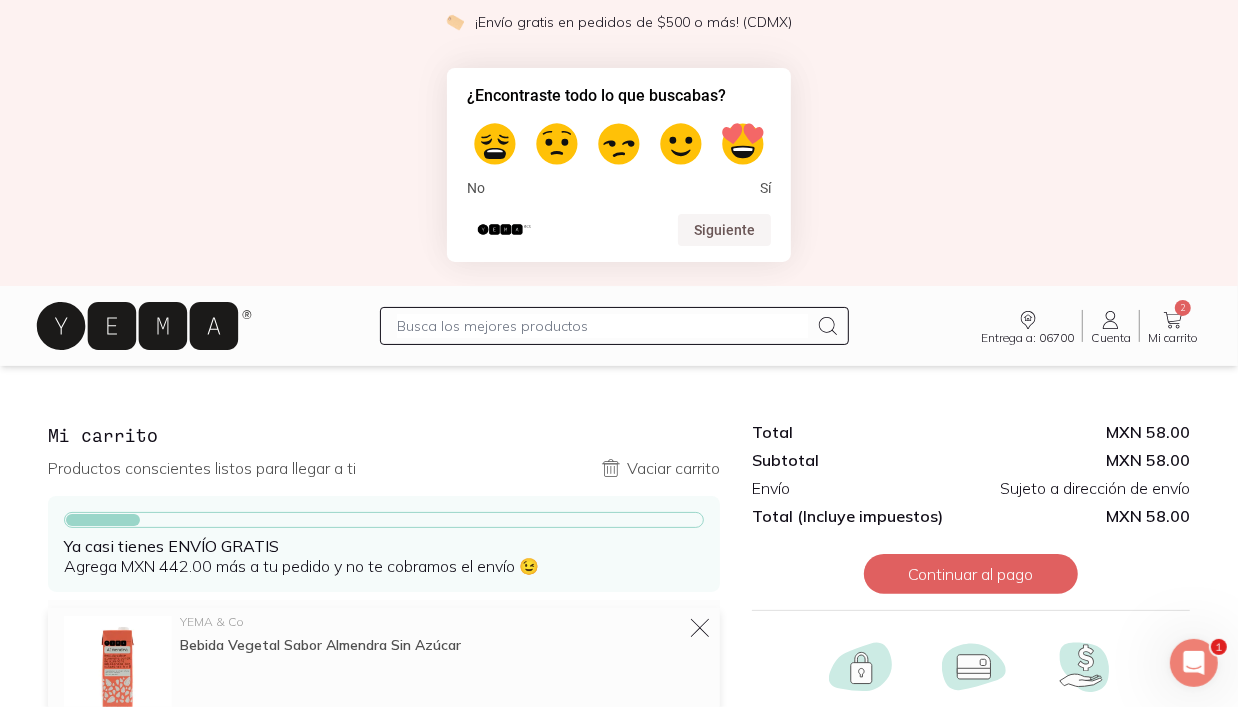 click 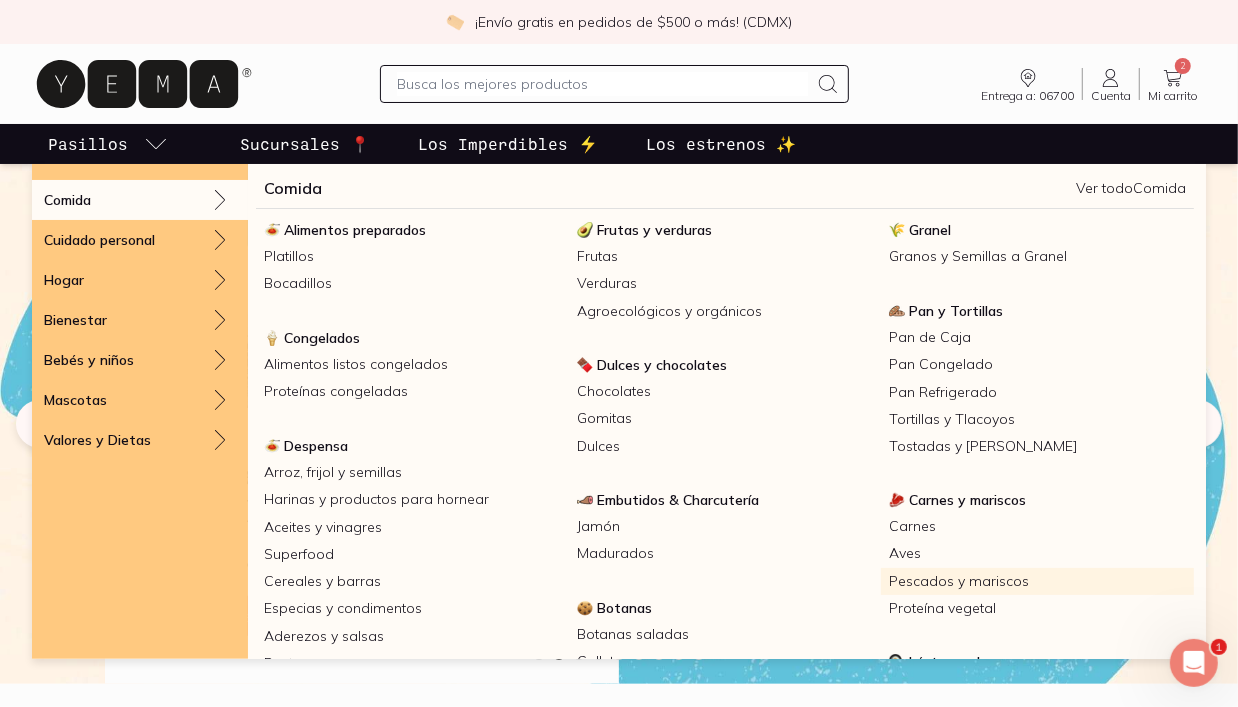 click on "Pescados y mariscos" at bounding box center (1037, 581) 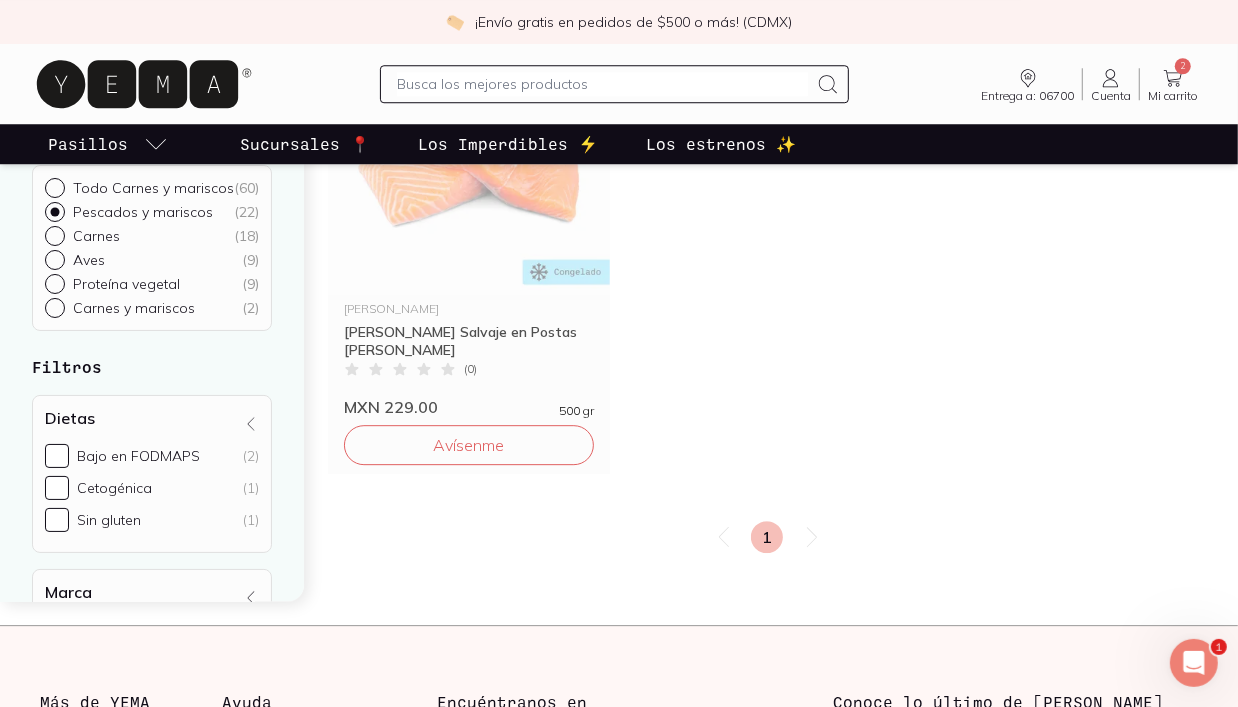 scroll, scrollTop: 3572, scrollLeft: 0, axis: vertical 